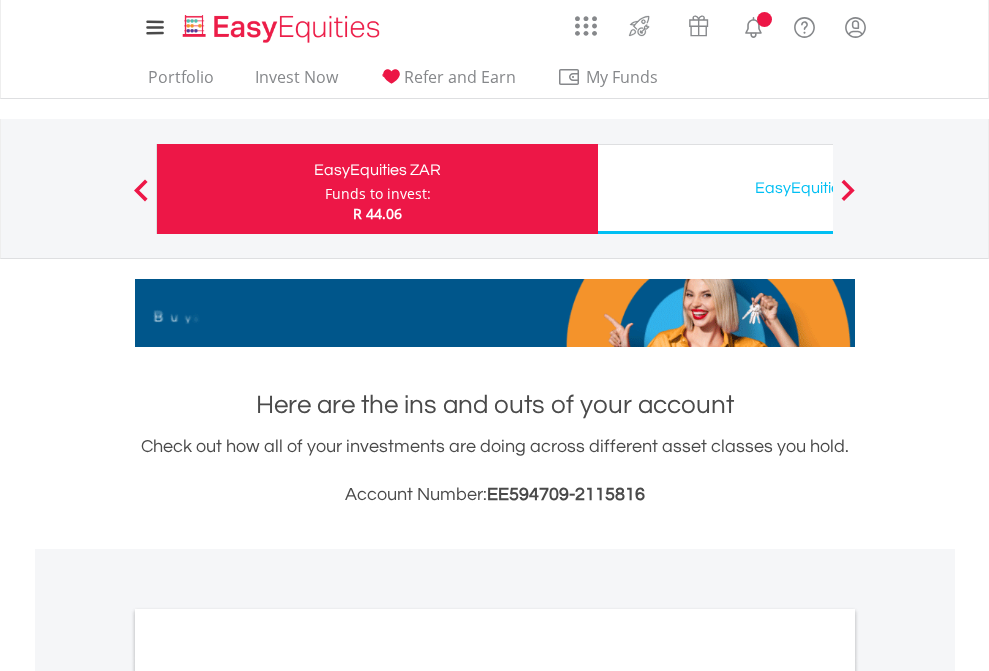 scroll, scrollTop: 0, scrollLeft: 0, axis: both 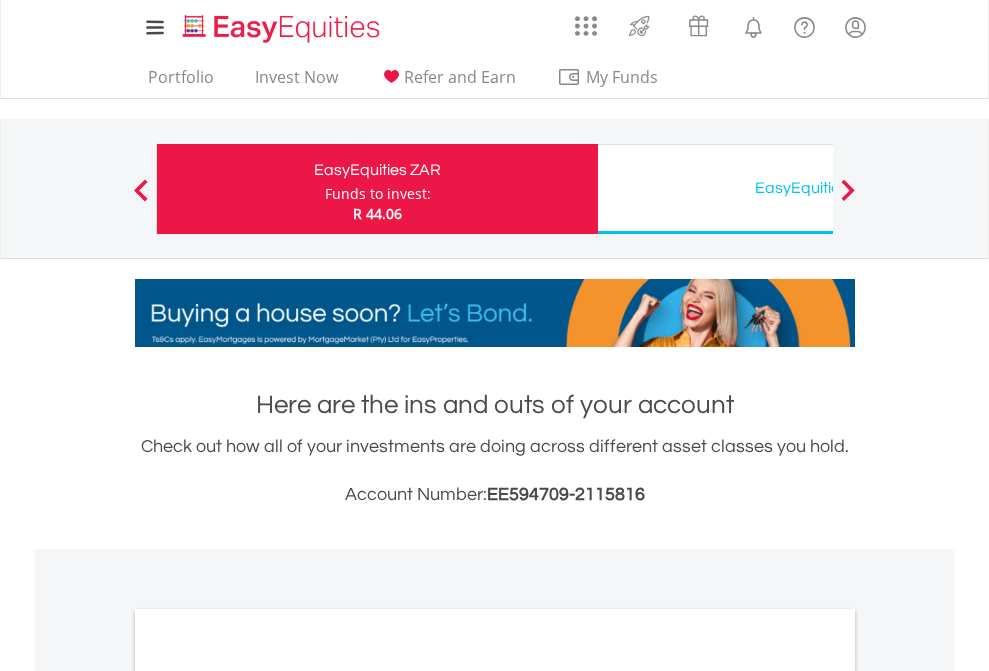 click on "Funds to invest:" at bounding box center [378, 194] 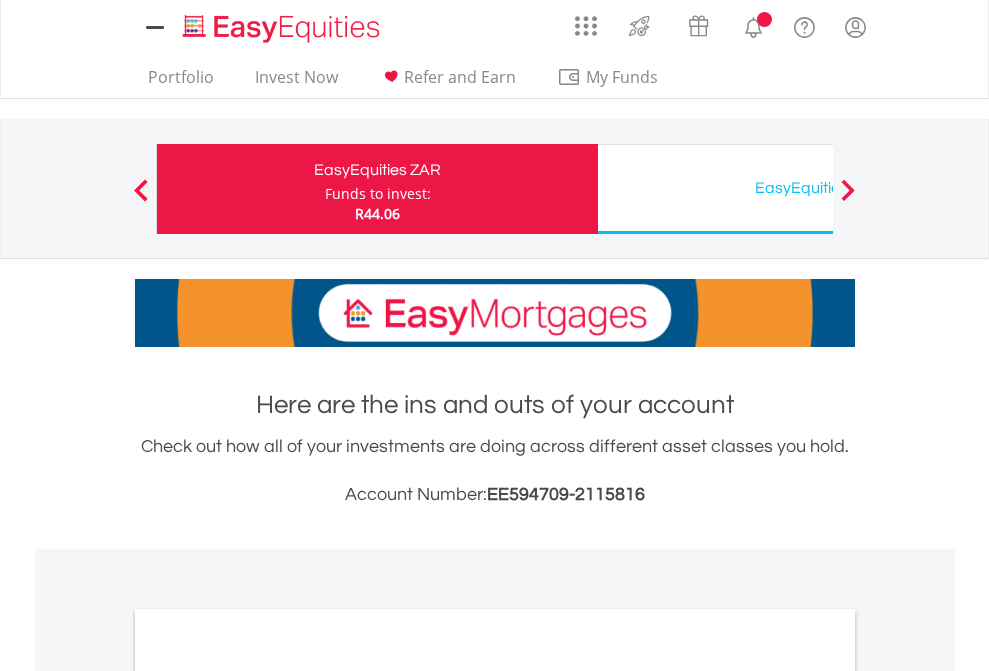 scroll, scrollTop: 0, scrollLeft: 0, axis: both 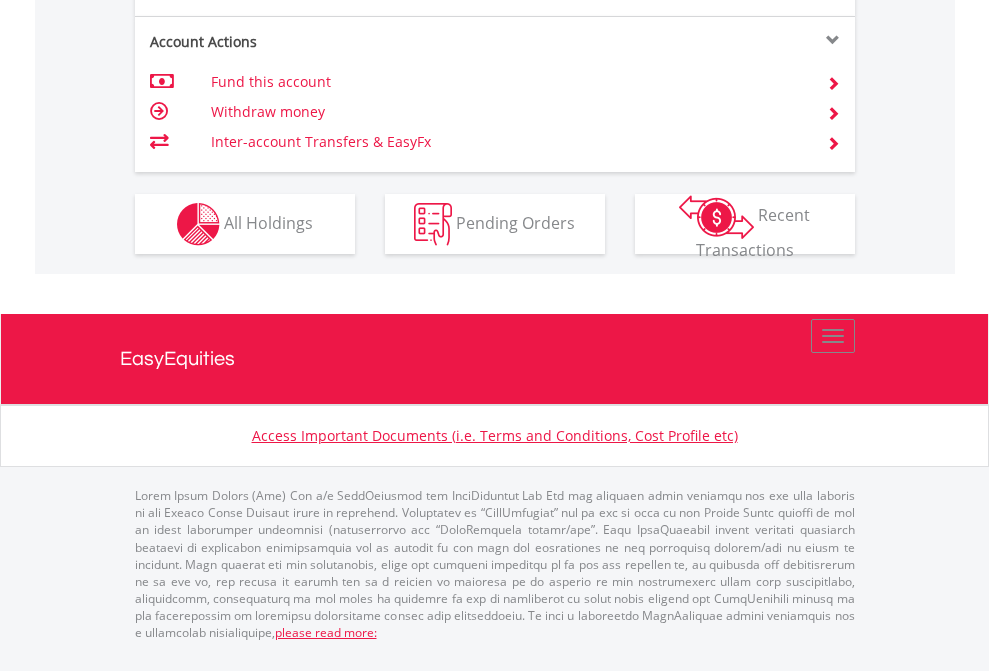 click on "Investment types" at bounding box center (706, -337) 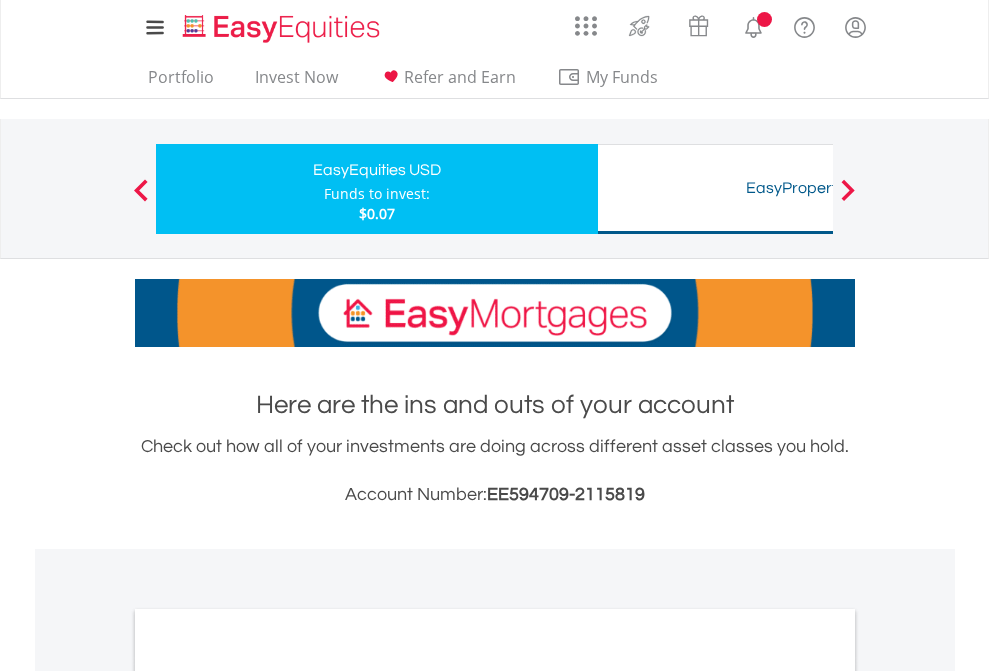 scroll, scrollTop: 0, scrollLeft: 0, axis: both 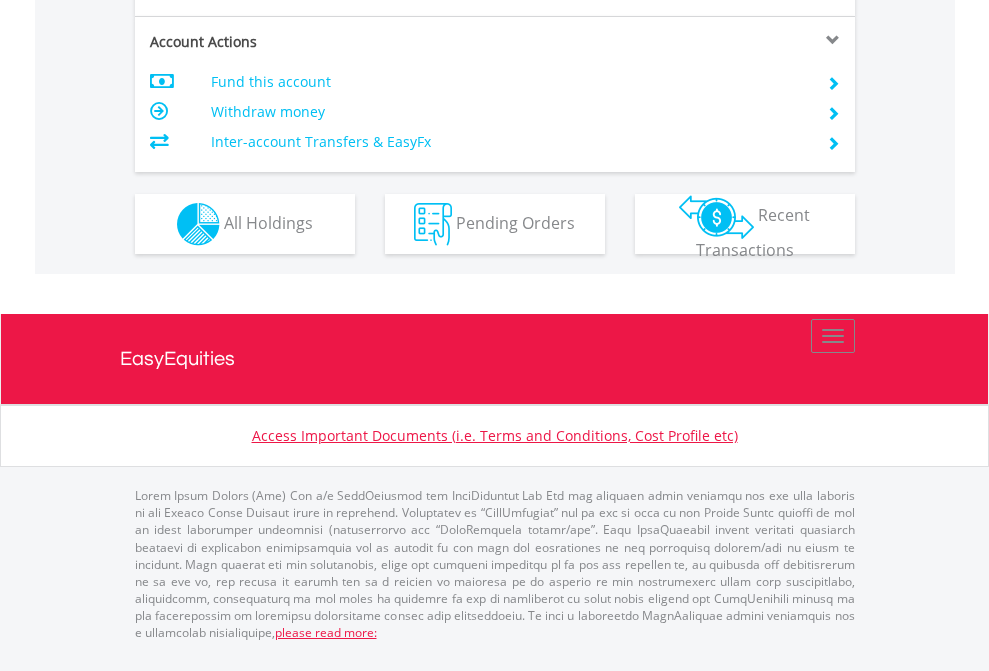 click on "Investment types" at bounding box center [706, -337] 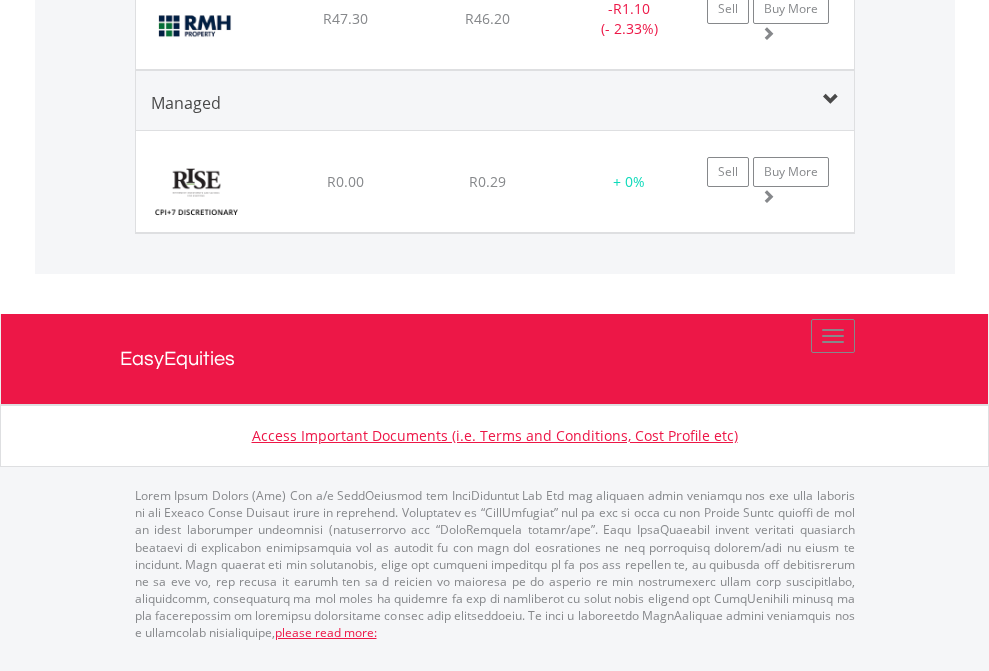click on "EasyEquities USD" at bounding box center [818, -1131] 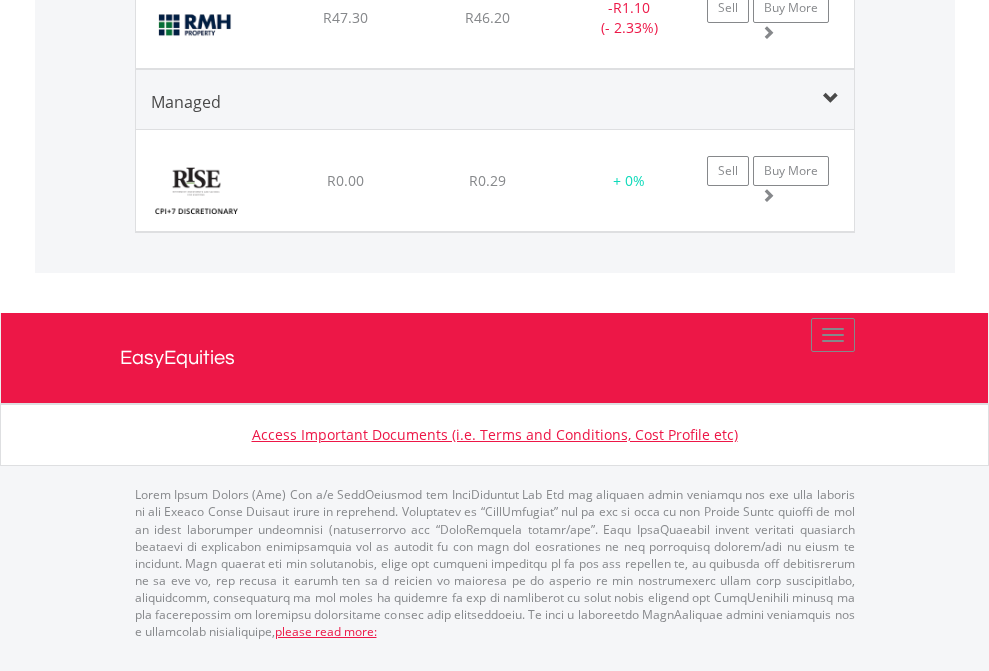scroll, scrollTop: 144, scrollLeft: 0, axis: vertical 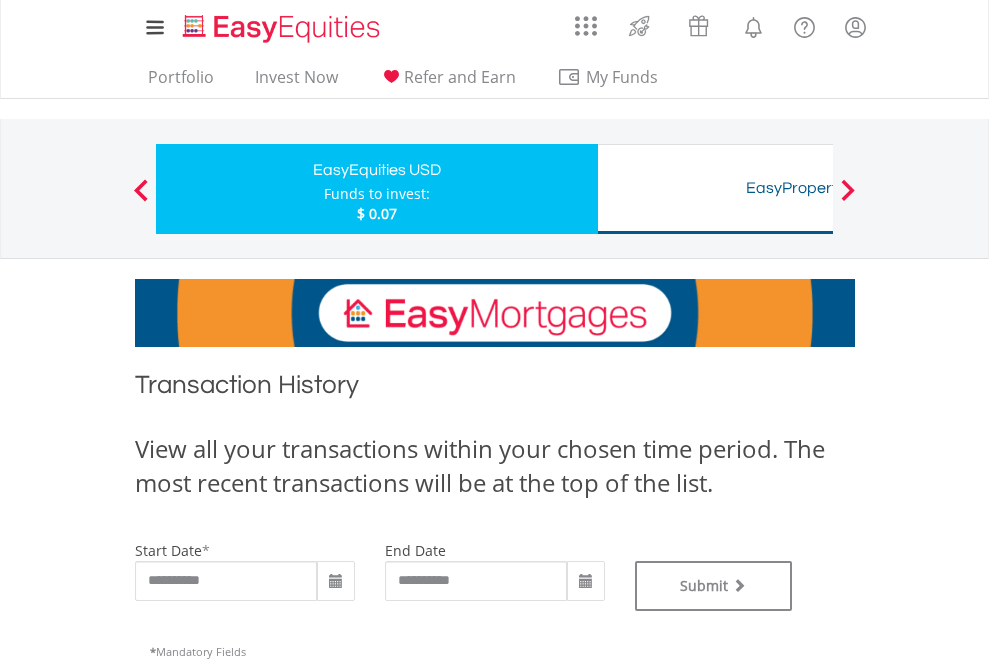 type on "**********" 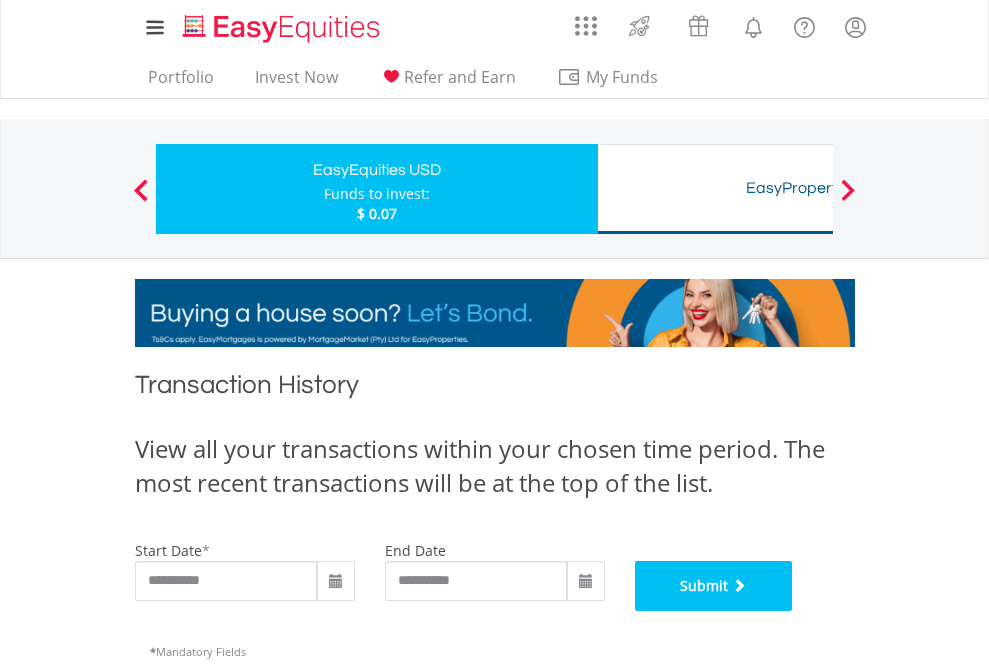 click on "Submit" at bounding box center (714, 586) 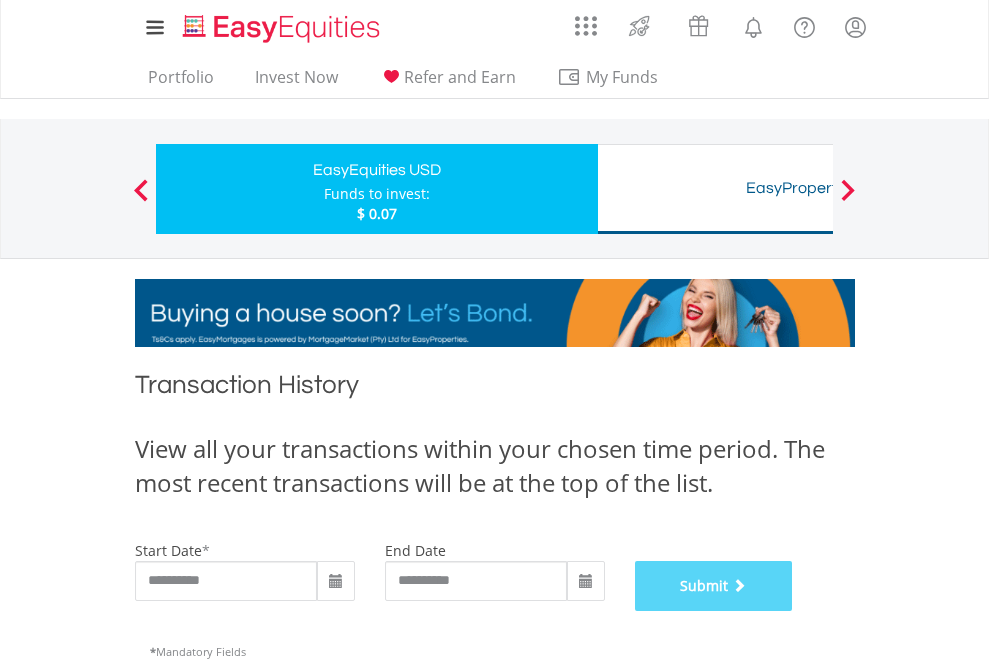 scroll, scrollTop: 811, scrollLeft: 0, axis: vertical 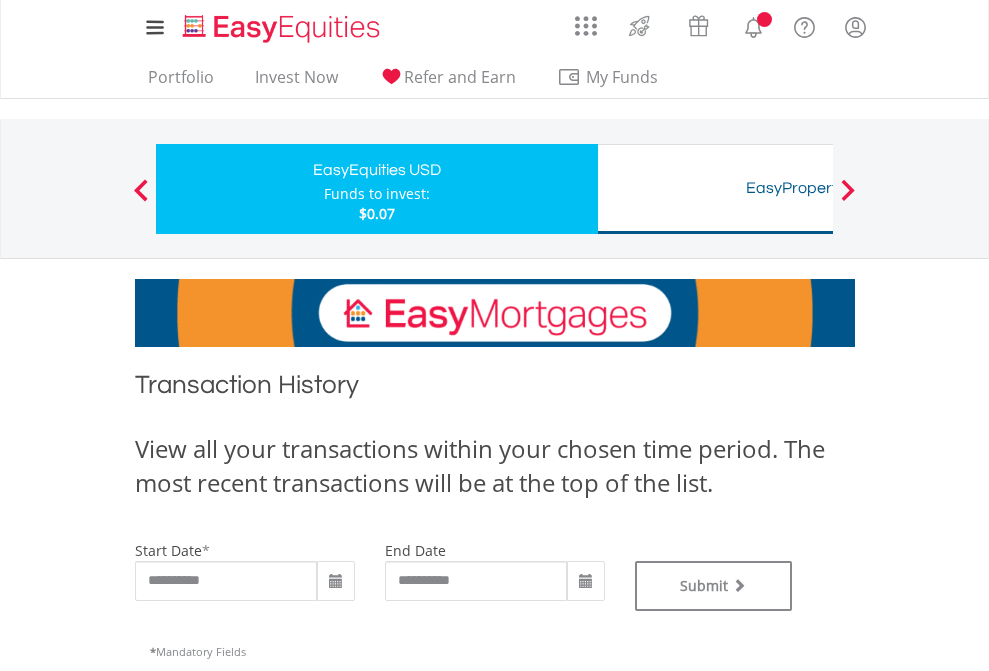 click on "Funds to invest:" at bounding box center (377, 194) 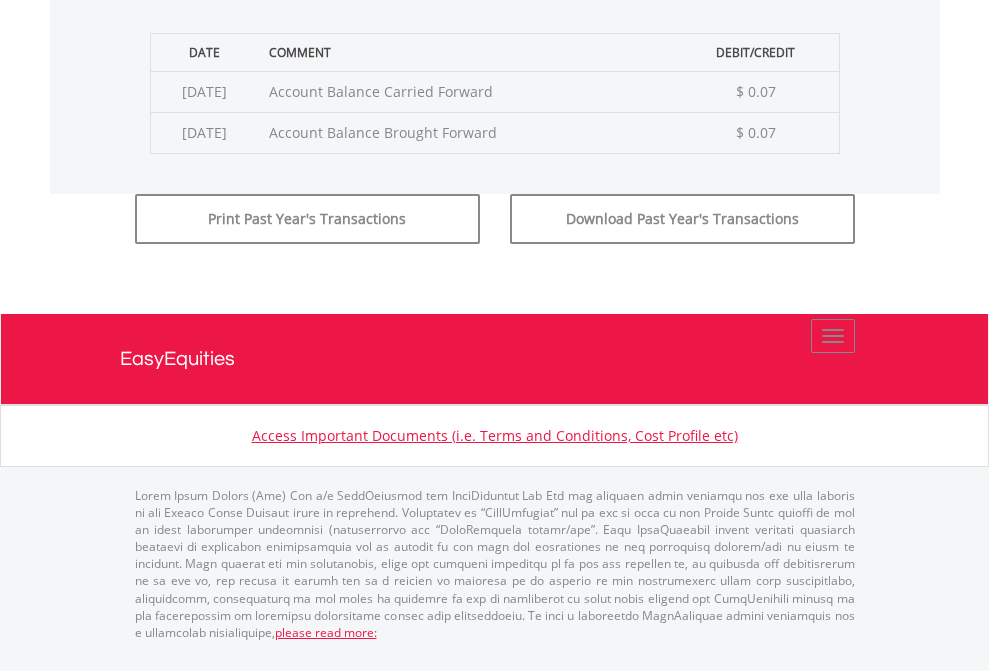 click on "Submit" at bounding box center (714, -183) 